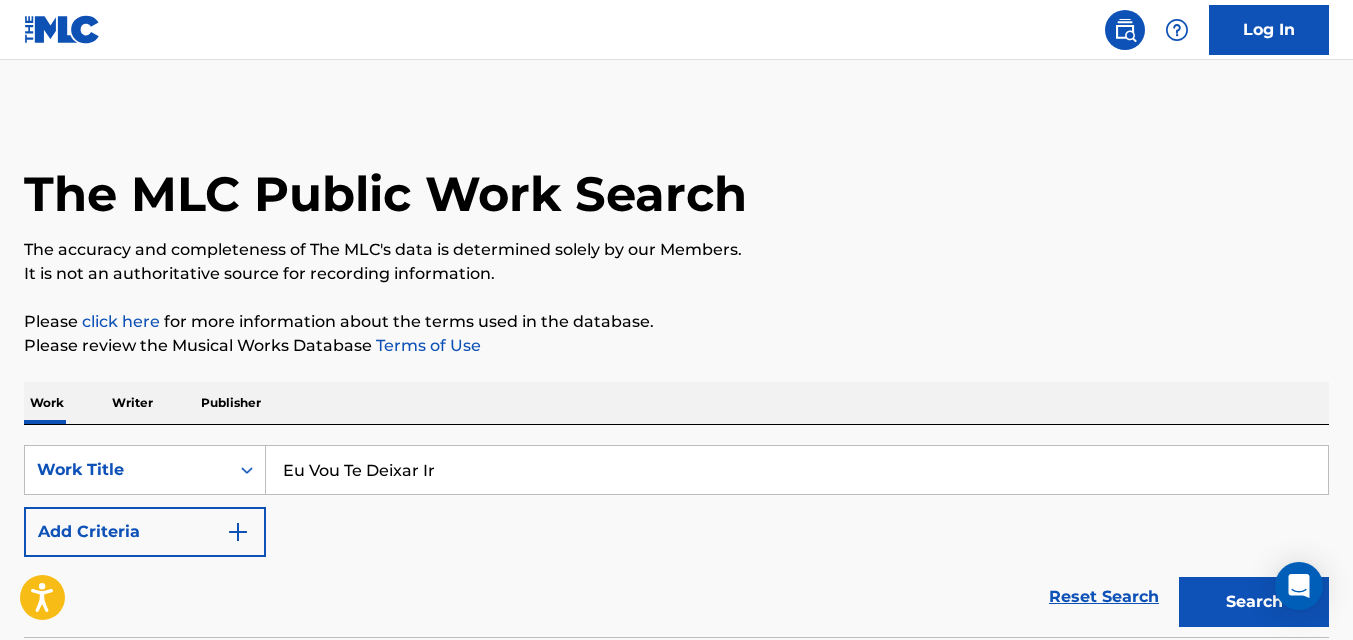 scroll, scrollTop: 0, scrollLeft: 0, axis: both 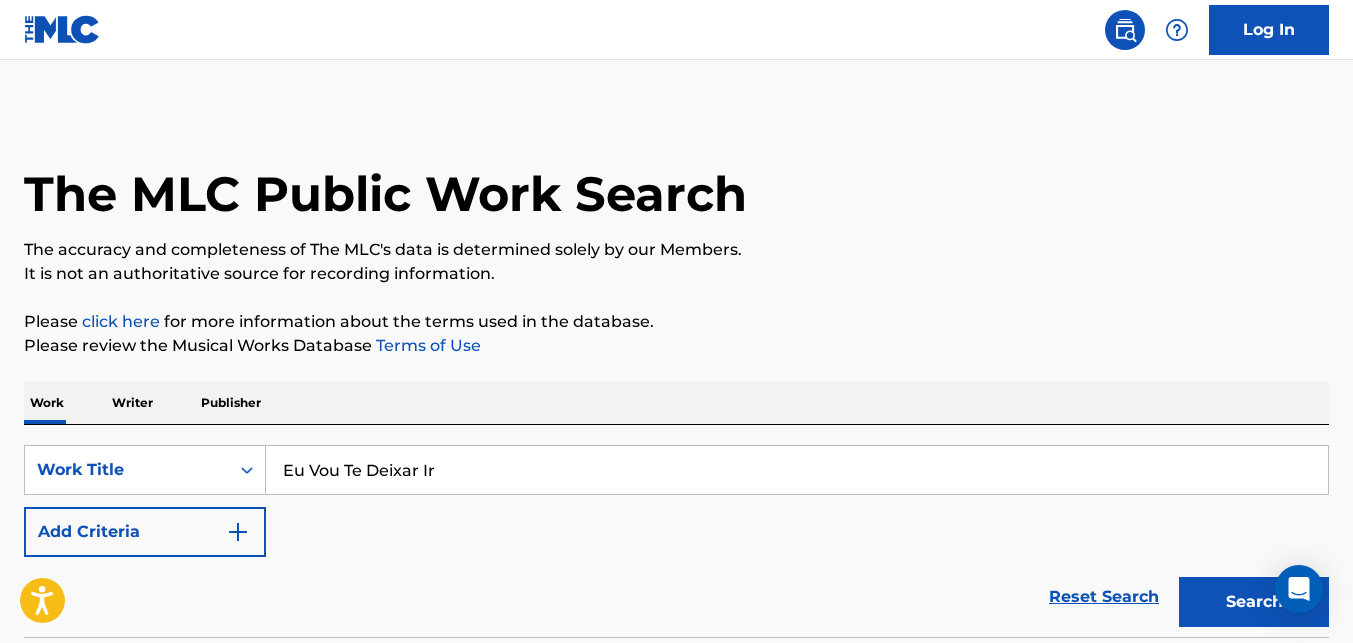 drag, startPoint x: 451, startPoint y: 476, endPoint x: 217, endPoint y: 437, distance: 237.22774 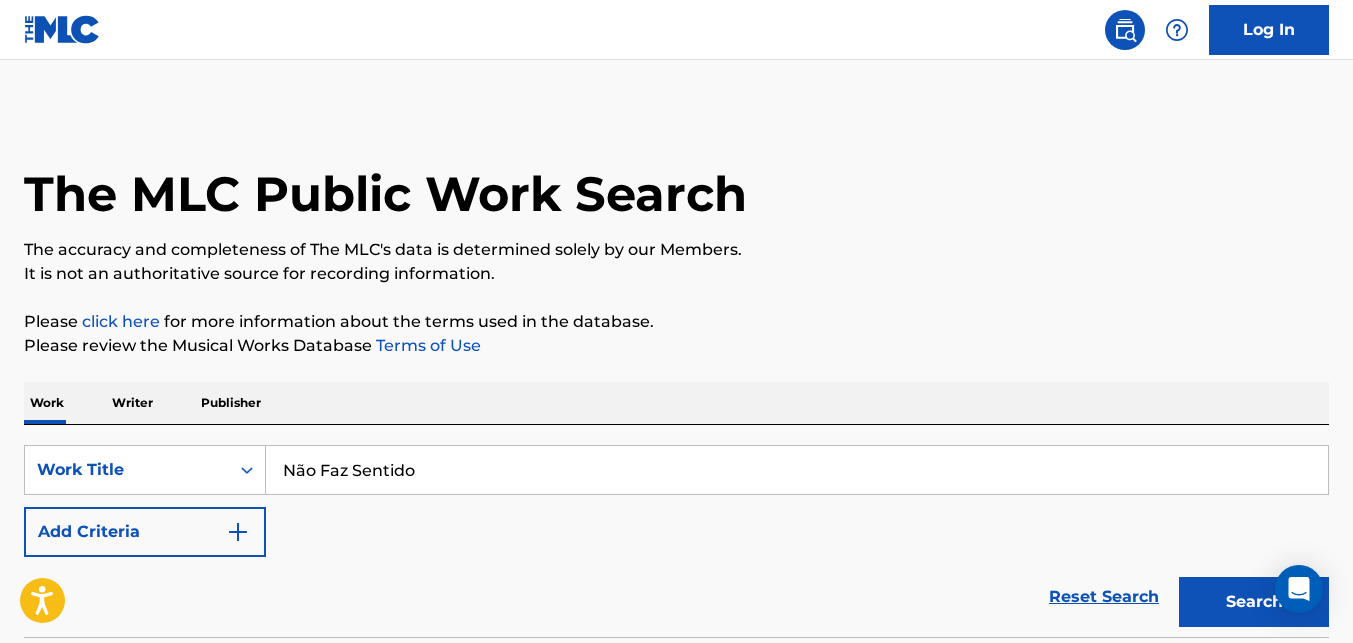 type on "Não Faz Sentido" 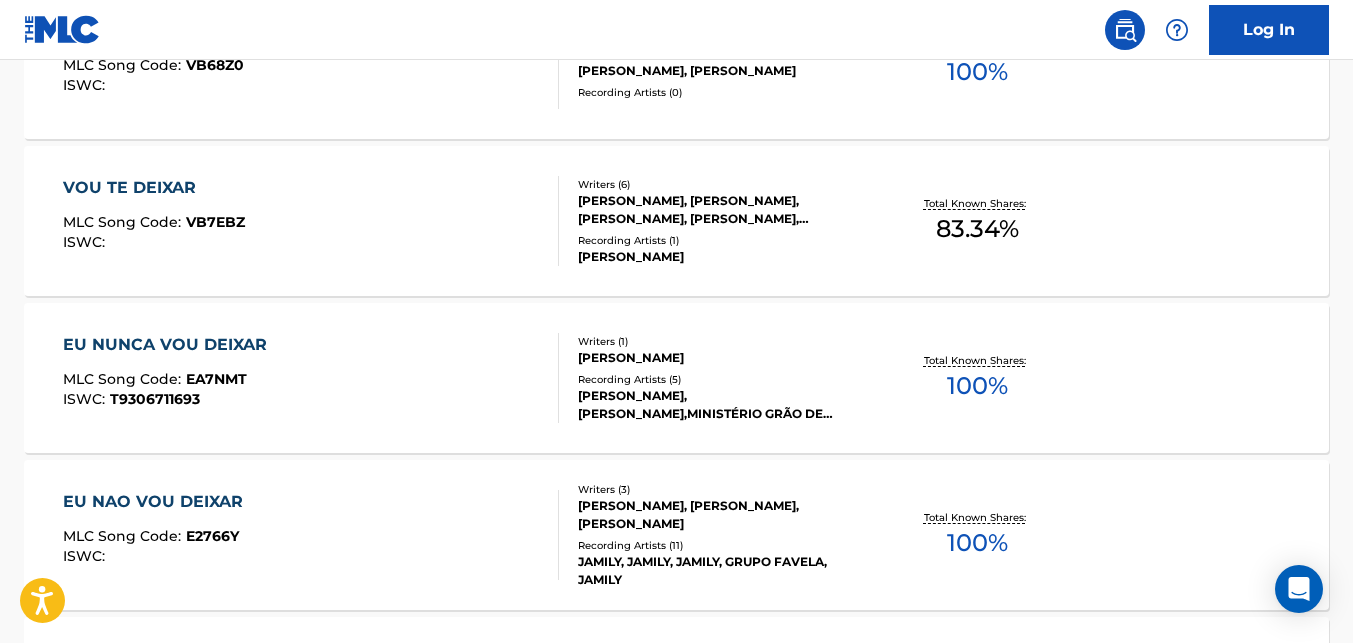 scroll, scrollTop: 1000, scrollLeft: 0, axis: vertical 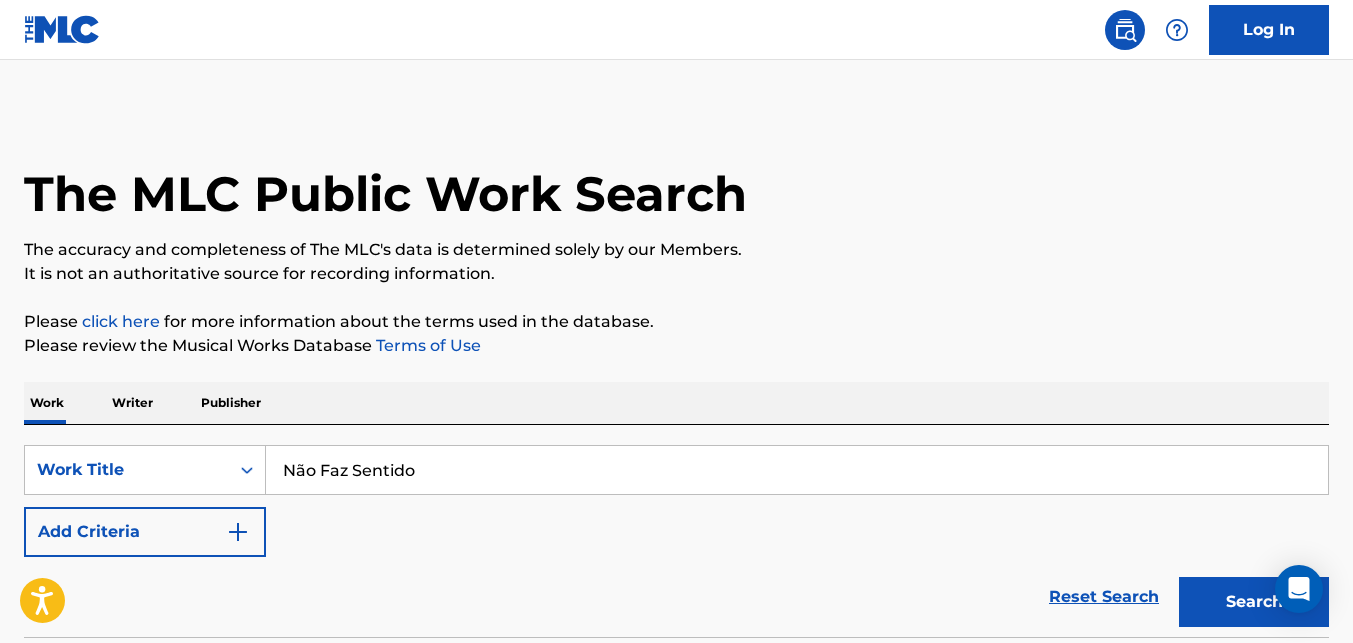 drag, startPoint x: 451, startPoint y: 478, endPoint x: 116, endPoint y: 439, distance: 337.2625 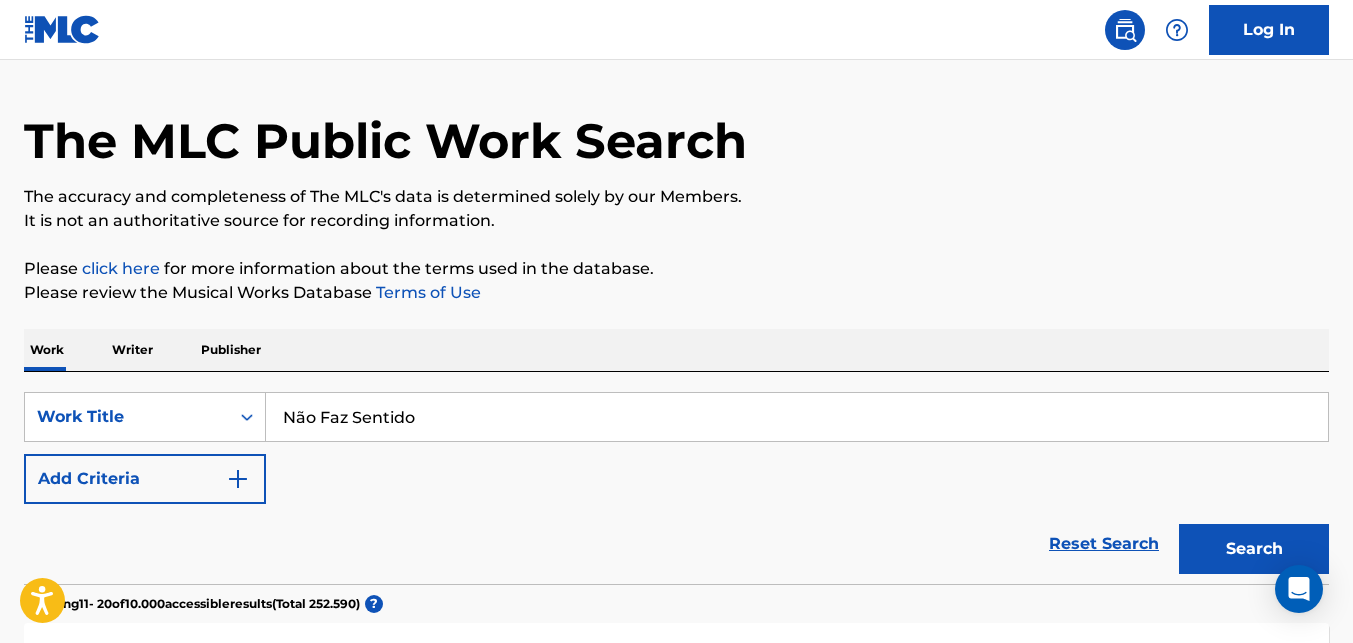 scroll, scrollTop: 200, scrollLeft: 0, axis: vertical 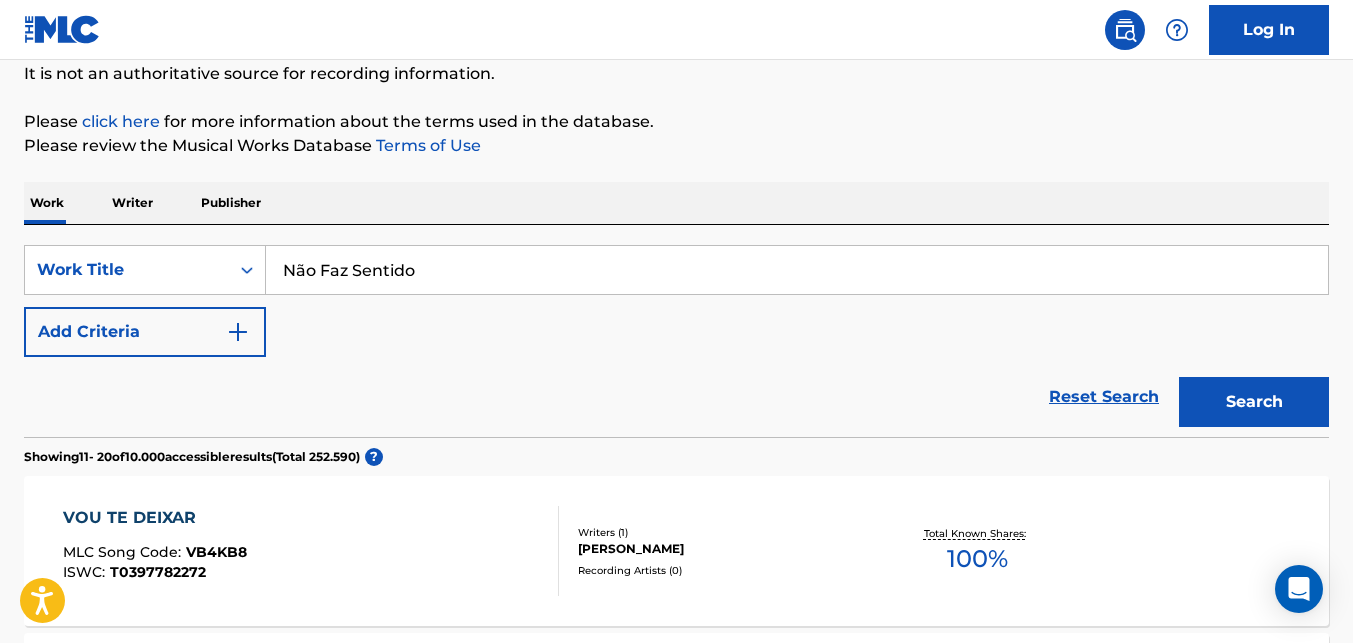 click on "Search" at bounding box center (1254, 402) 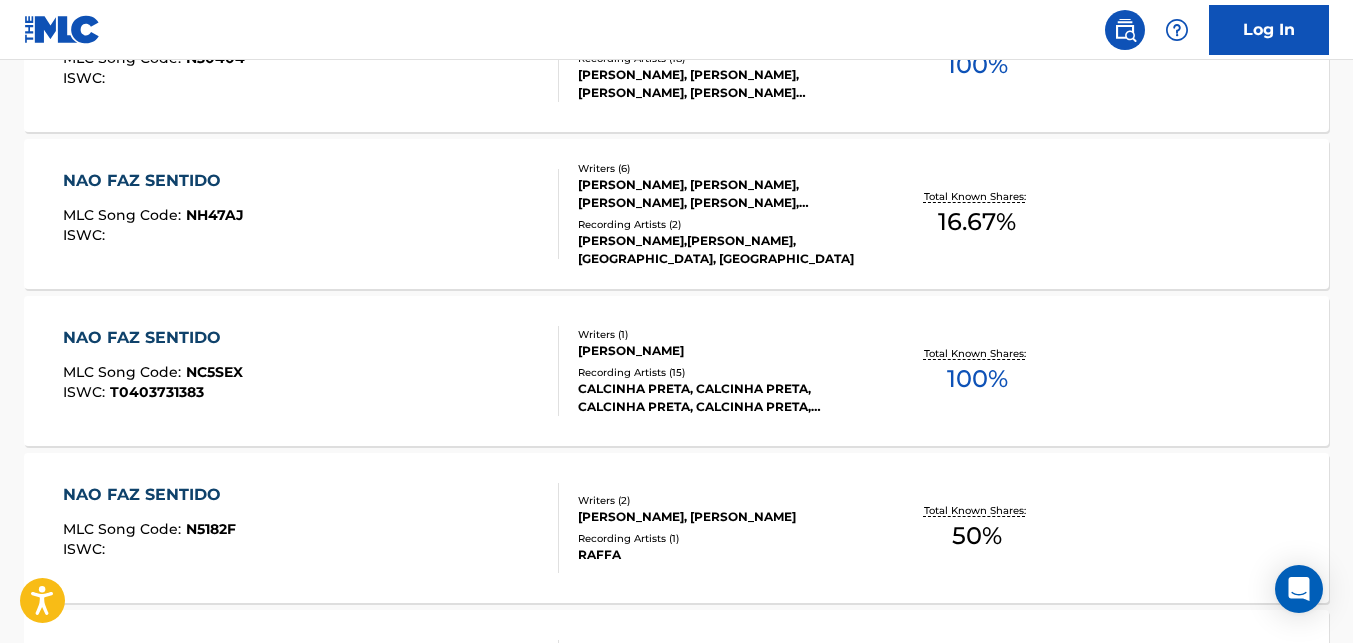scroll, scrollTop: 1200, scrollLeft: 0, axis: vertical 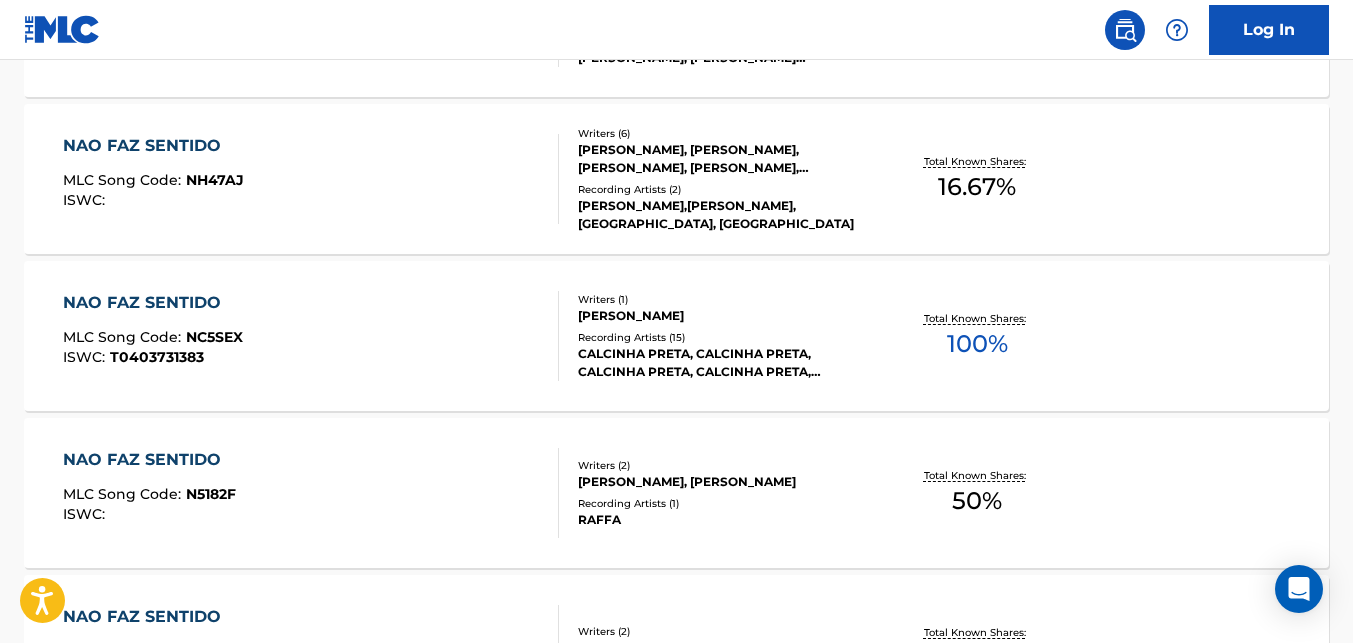 click on "CALCINHA PRETA, CALCINHA PRETA, CALCINHA PRETA, CALCINHA PRETA, CALCINHA PRETA" at bounding box center (723, 363) 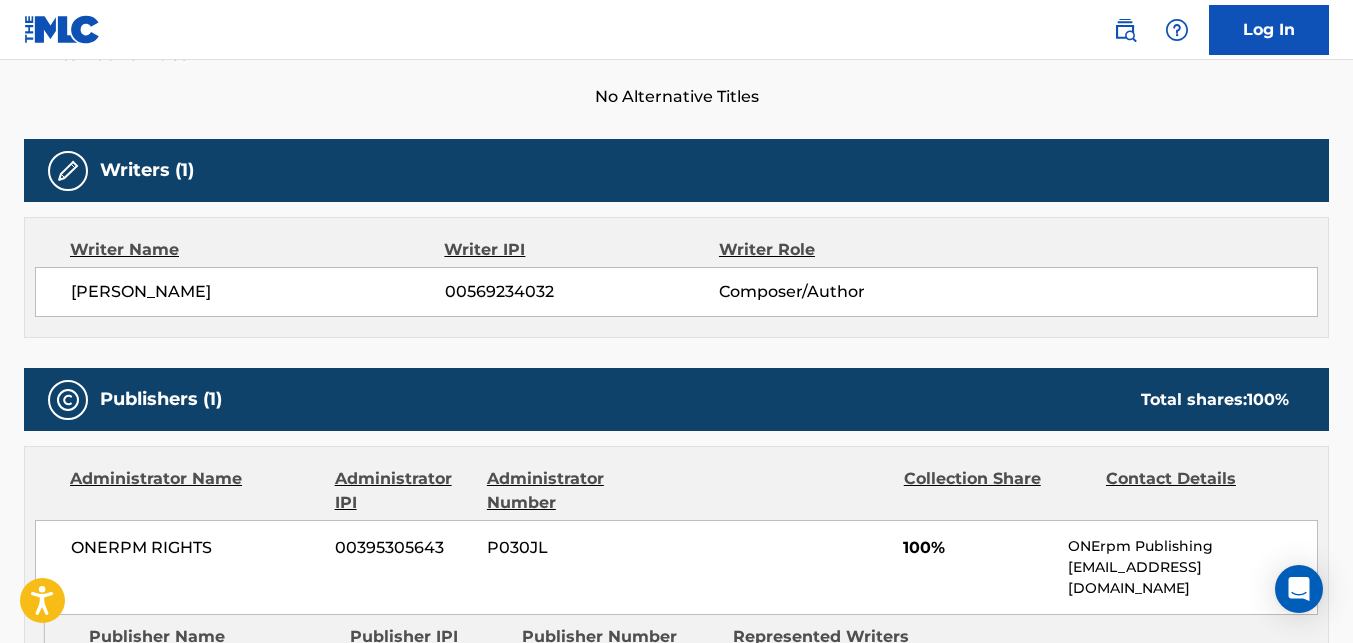 scroll, scrollTop: 600, scrollLeft: 0, axis: vertical 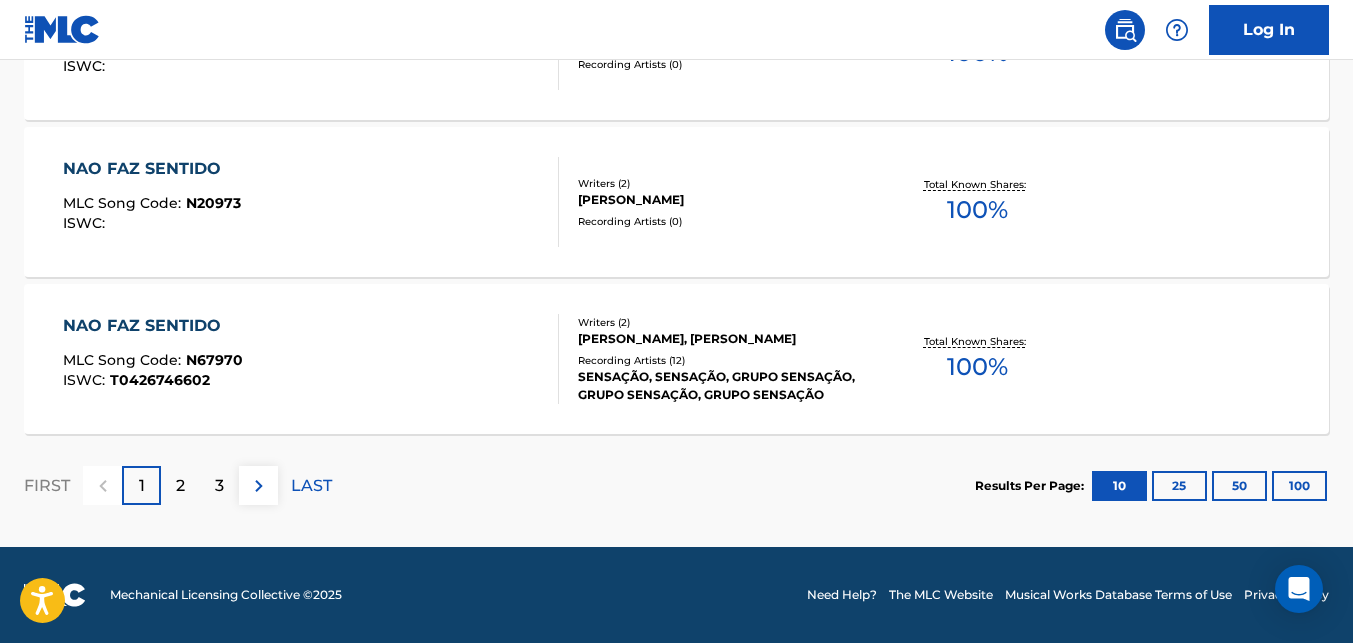 click on "2" at bounding box center [180, 486] 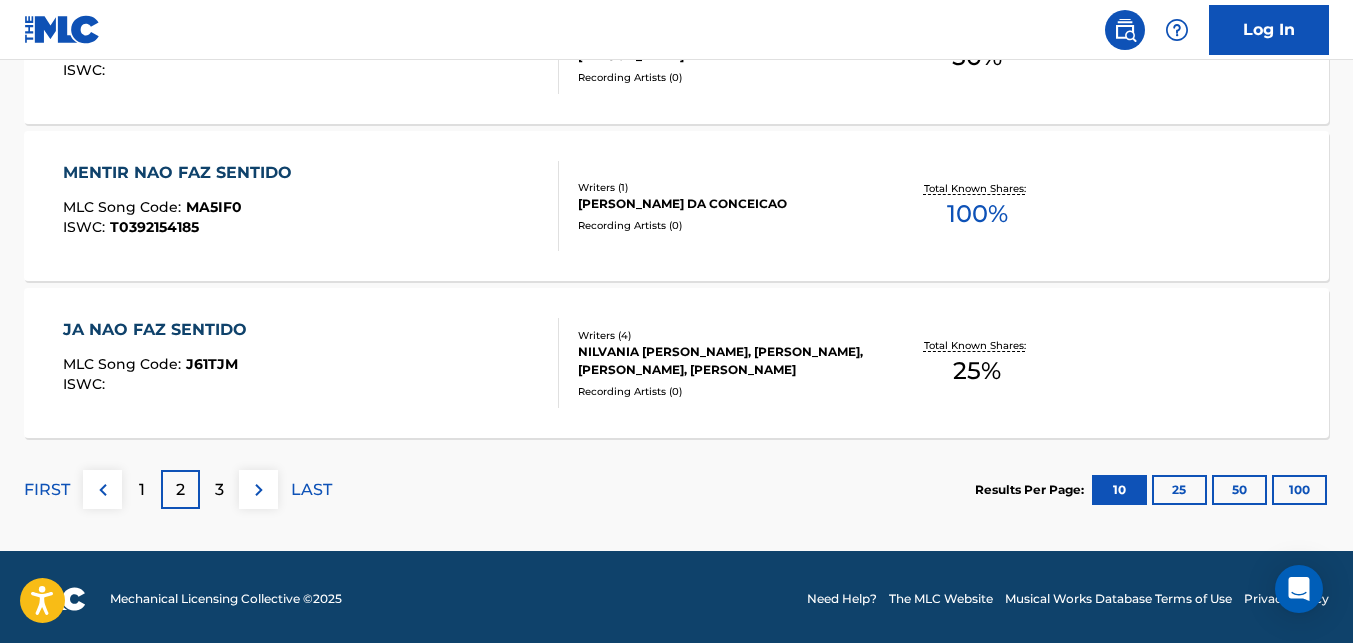 scroll, scrollTop: 1805, scrollLeft: 0, axis: vertical 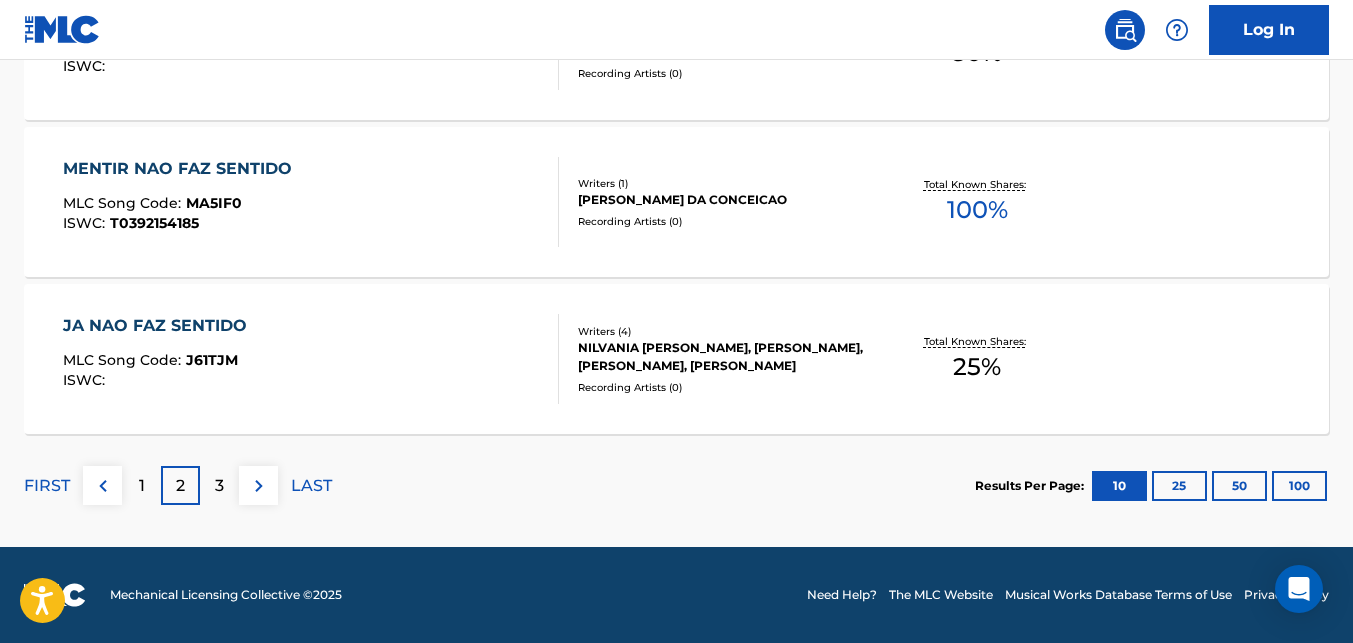 click on "3" at bounding box center (219, 486) 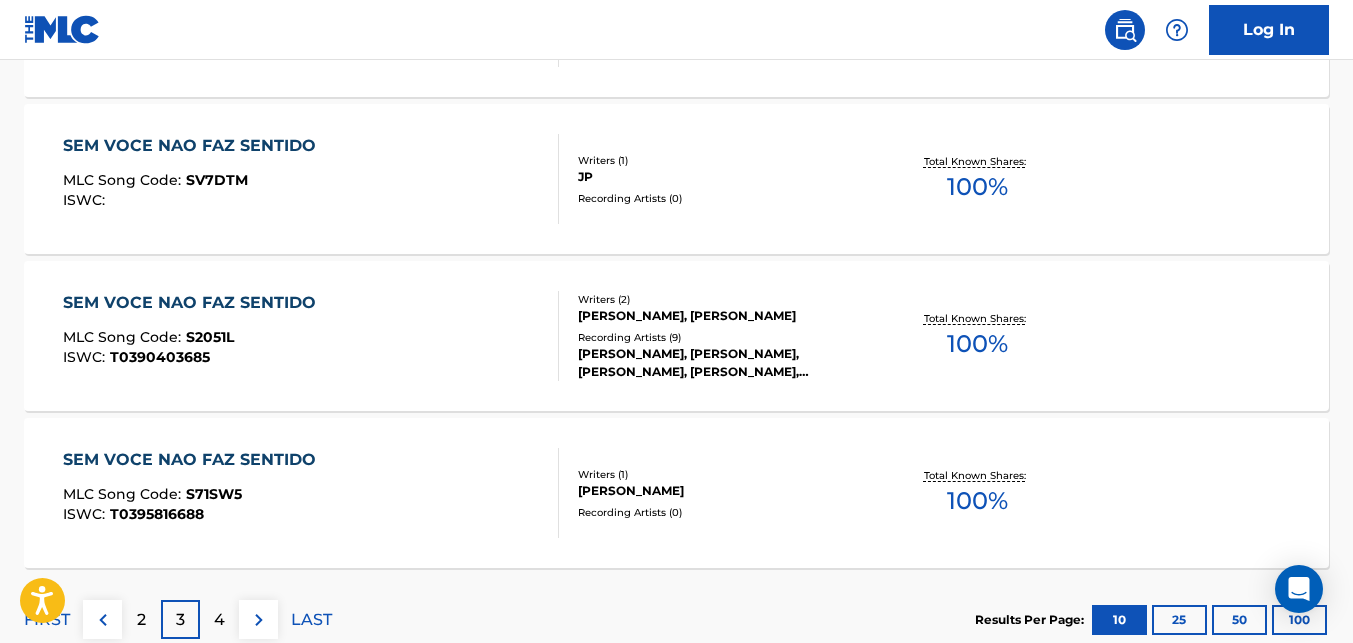 scroll, scrollTop: 1705, scrollLeft: 0, axis: vertical 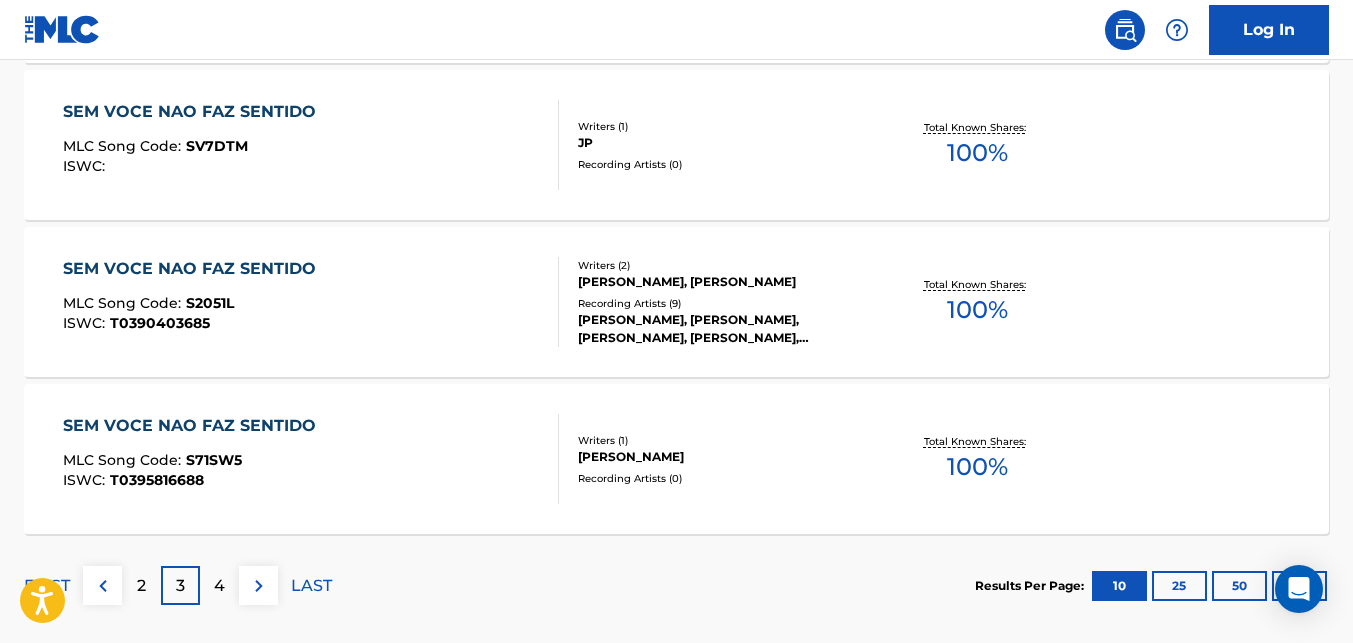 click on "4" at bounding box center [219, 586] 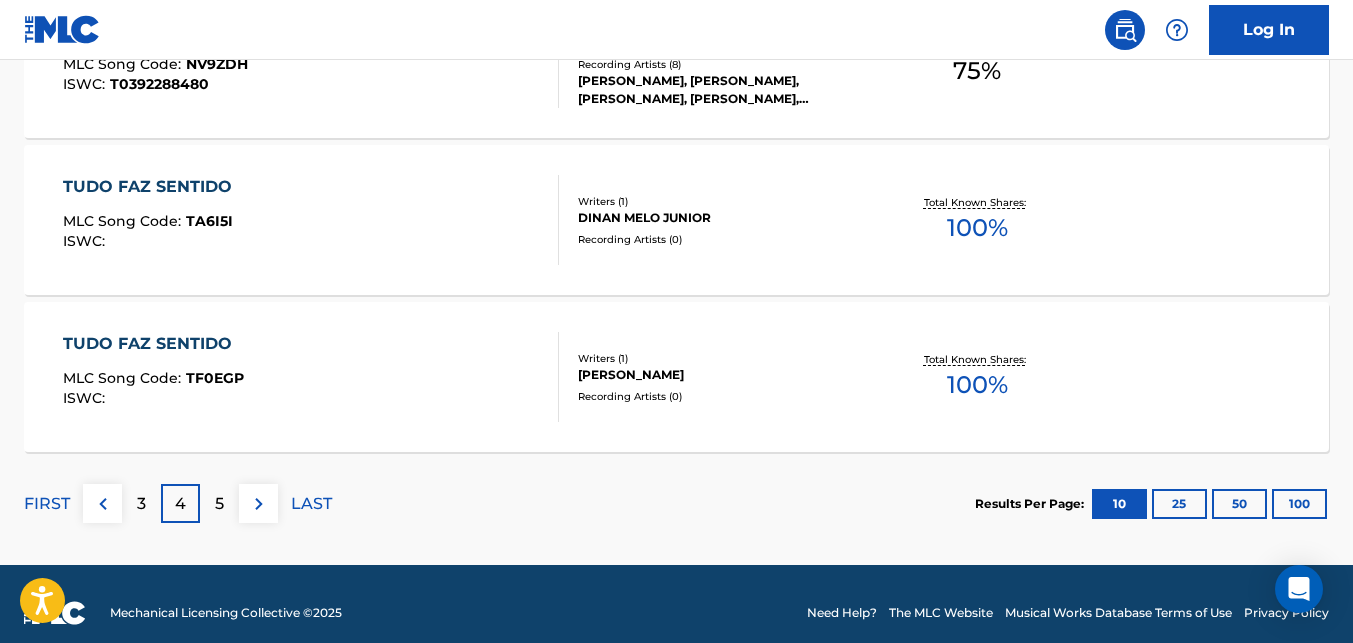 scroll, scrollTop: 1805, scrollLeft: 0, axis: vertical 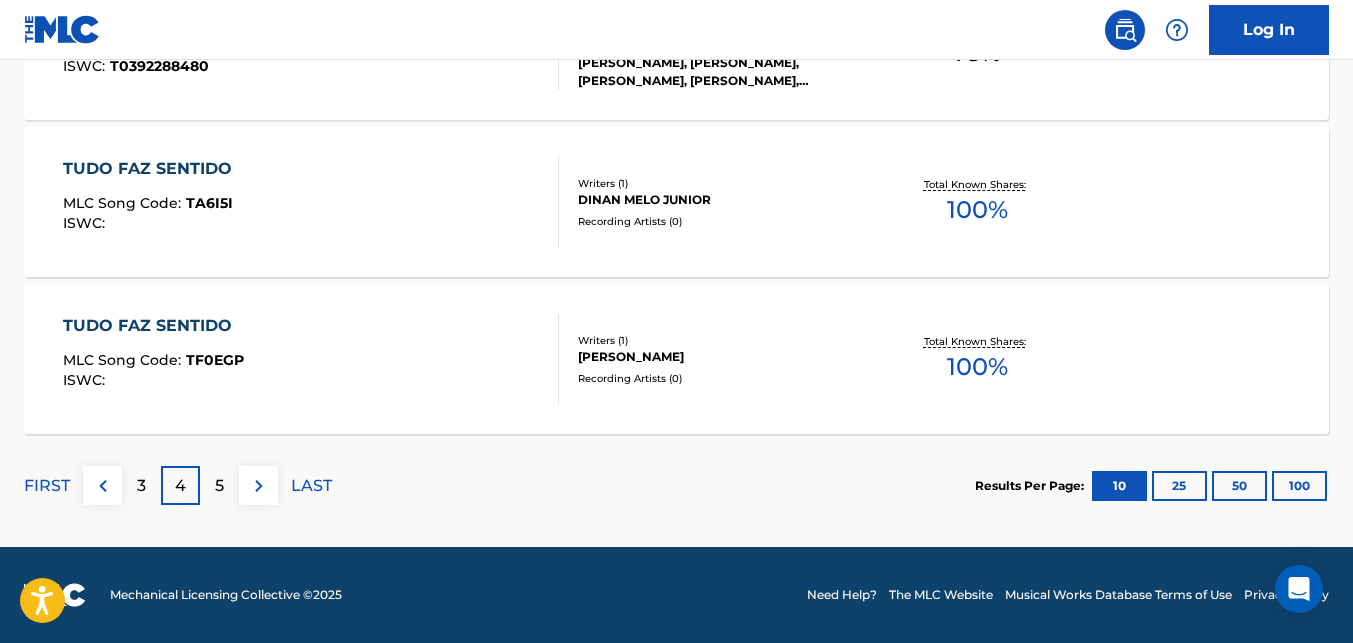click on "5" at bounding box center (219, 486) 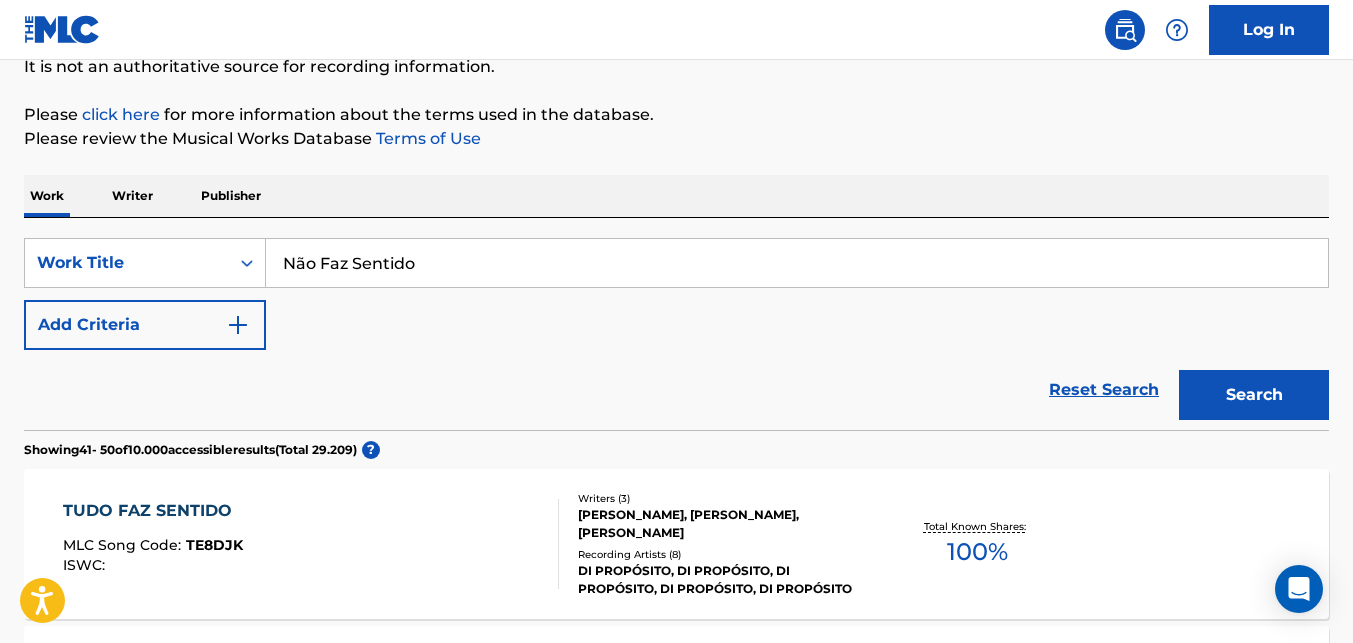 scroll, scrollTop: 0, scrollLeft: 0, axis: both 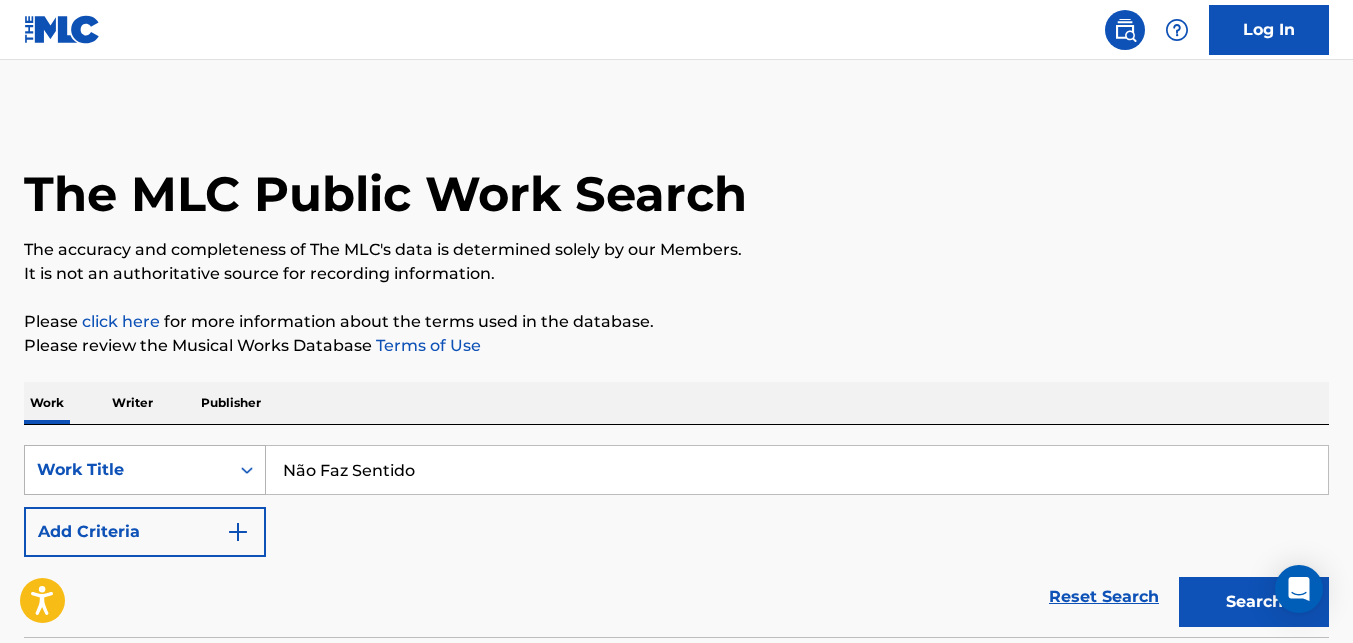 drag, startPoint x: 463, startPoint y: 471, endPoint x: 129, endPoint y: 472, distance: 334.0015 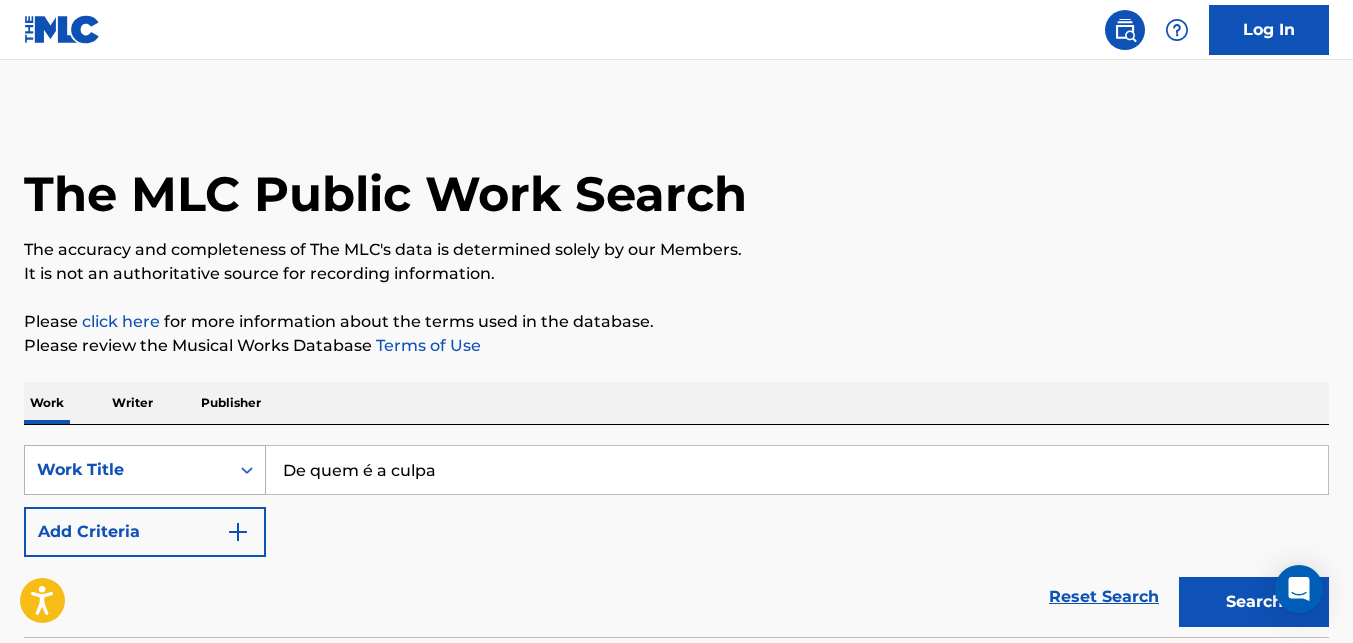 type on "De quem é a culpa" 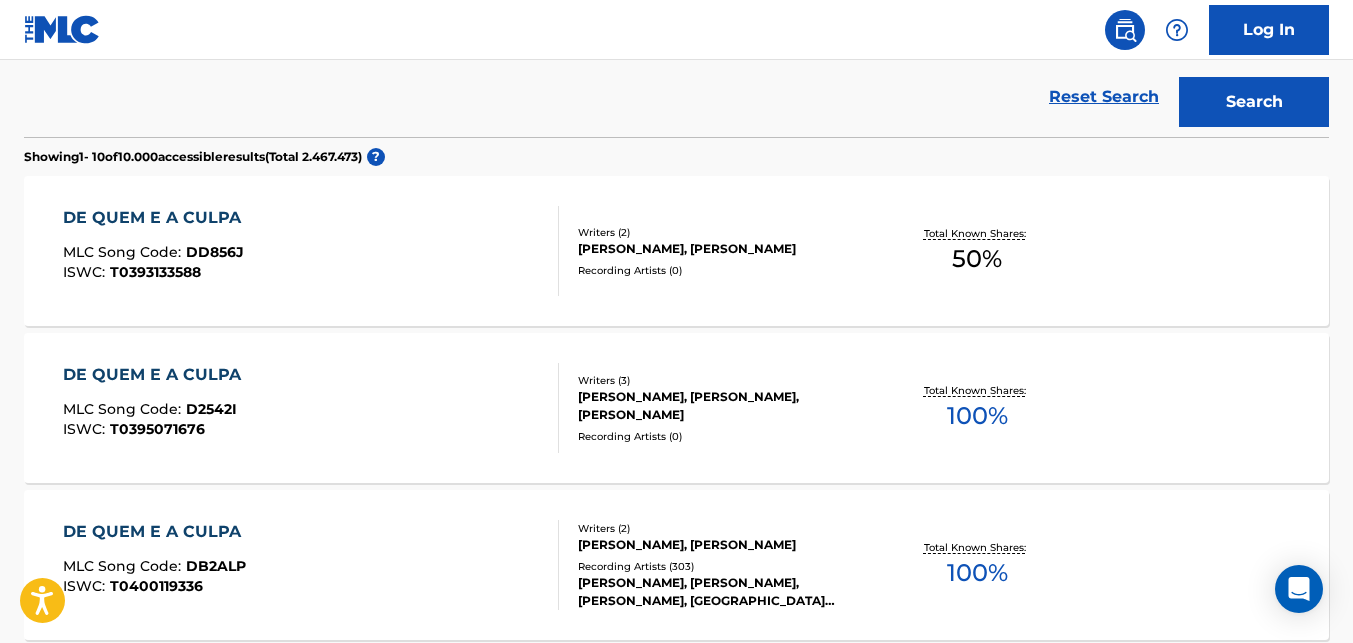 scroll, scrollTop: 600, scrollLeft: 0, axis: vertical 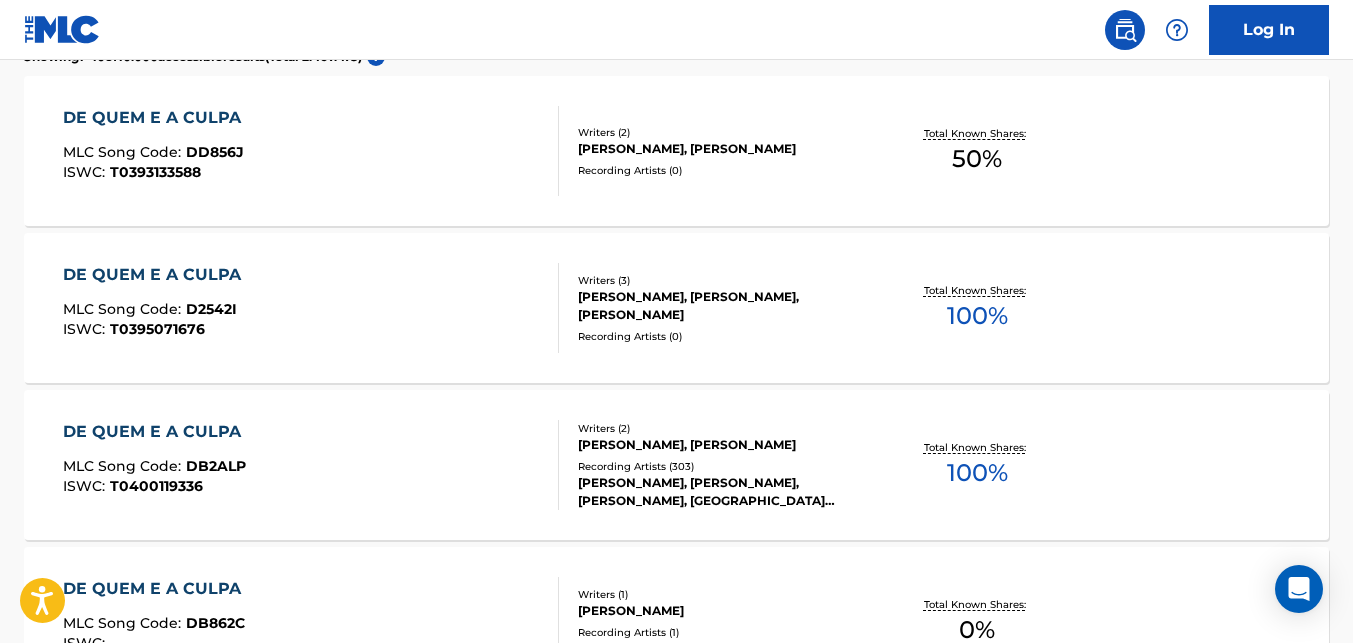 click on "[PERSON_NAME], [PERSON_NAME], [PERSON_NAME], [GEOGRAPHIC_DATA][PERSON_NAME], VARIOUS" at bounding box center [723, 492] 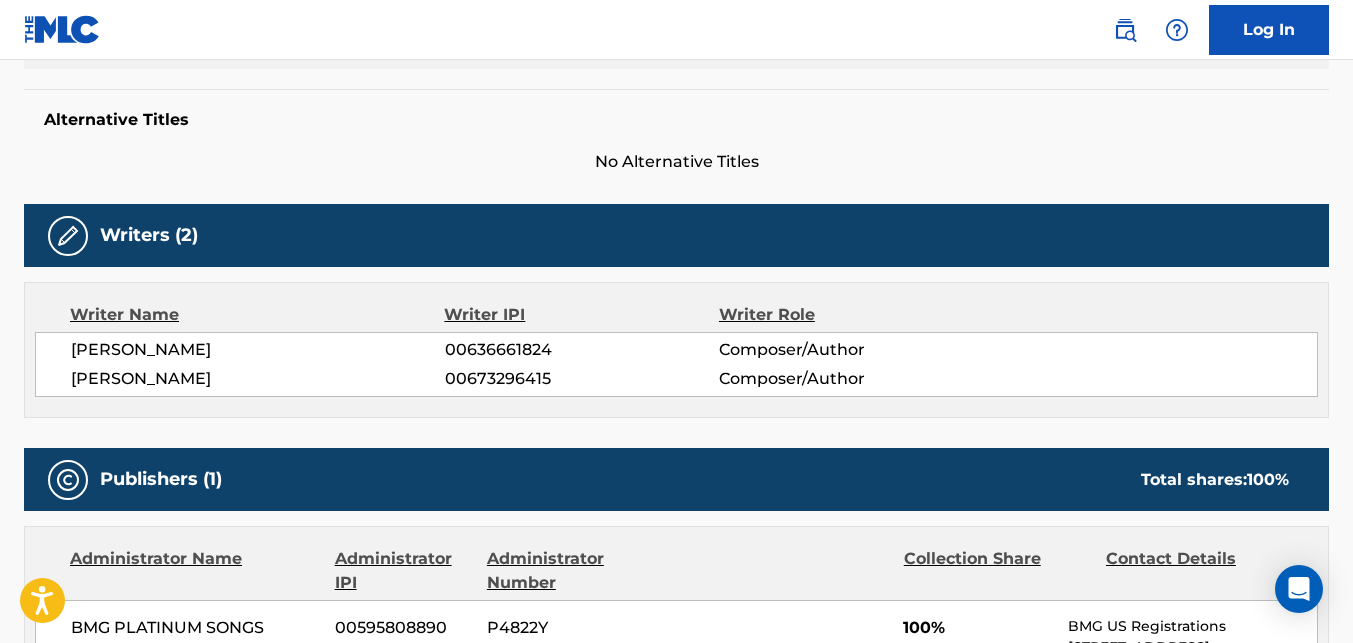 scroll, scrollTop: 600, scrollLeft: 0, axis: vertical 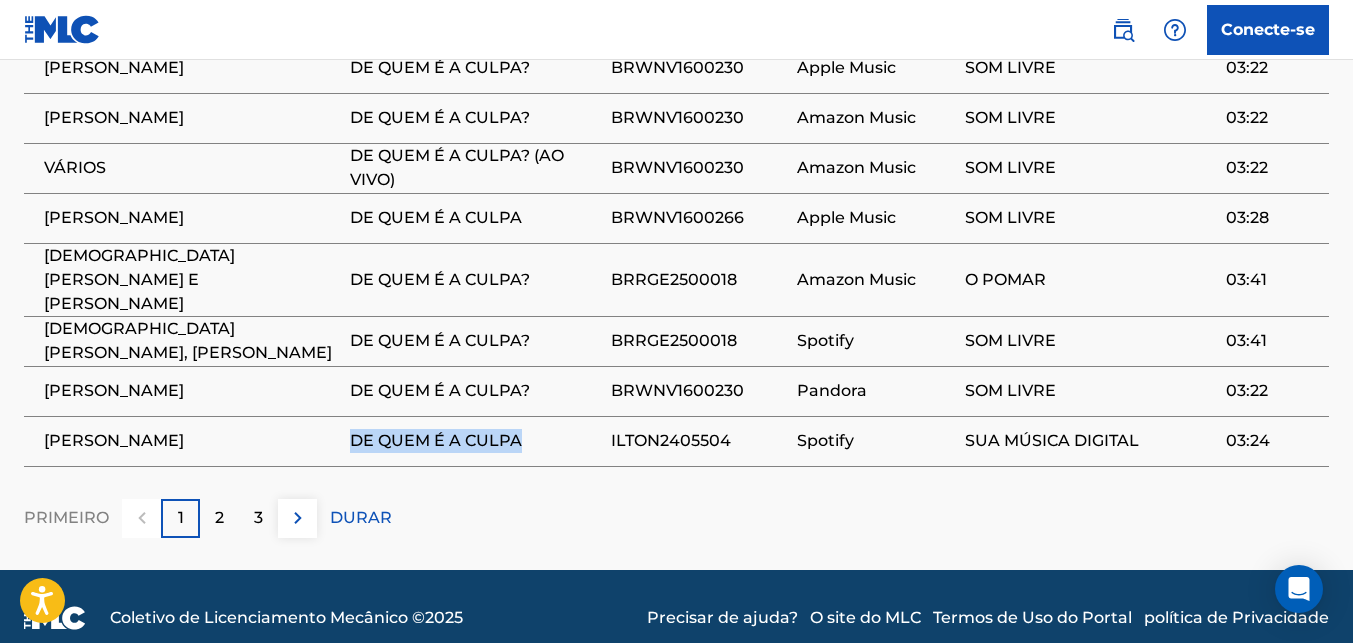 drag, startPoint x: 528, startPoint y: 414, endPoint x: 354, endPoint y: 424, distance: 174.28712 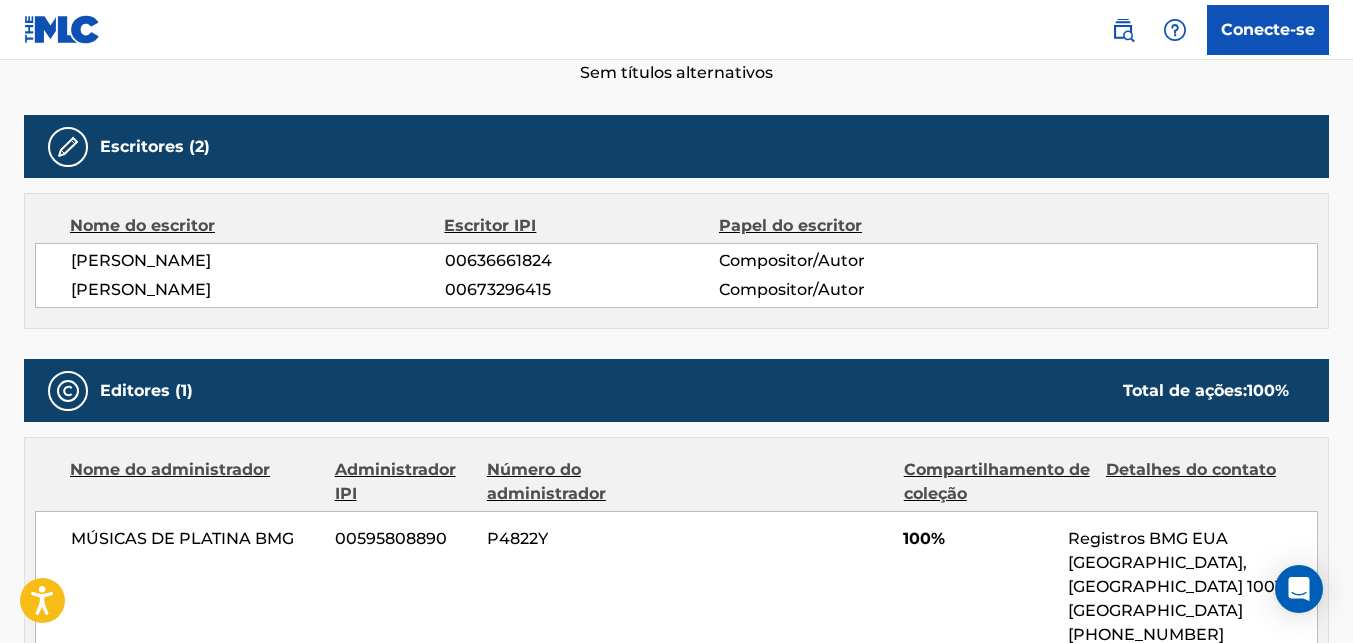 scroll, scrollTop: 499, scrollLeft: 0, axis: vertical 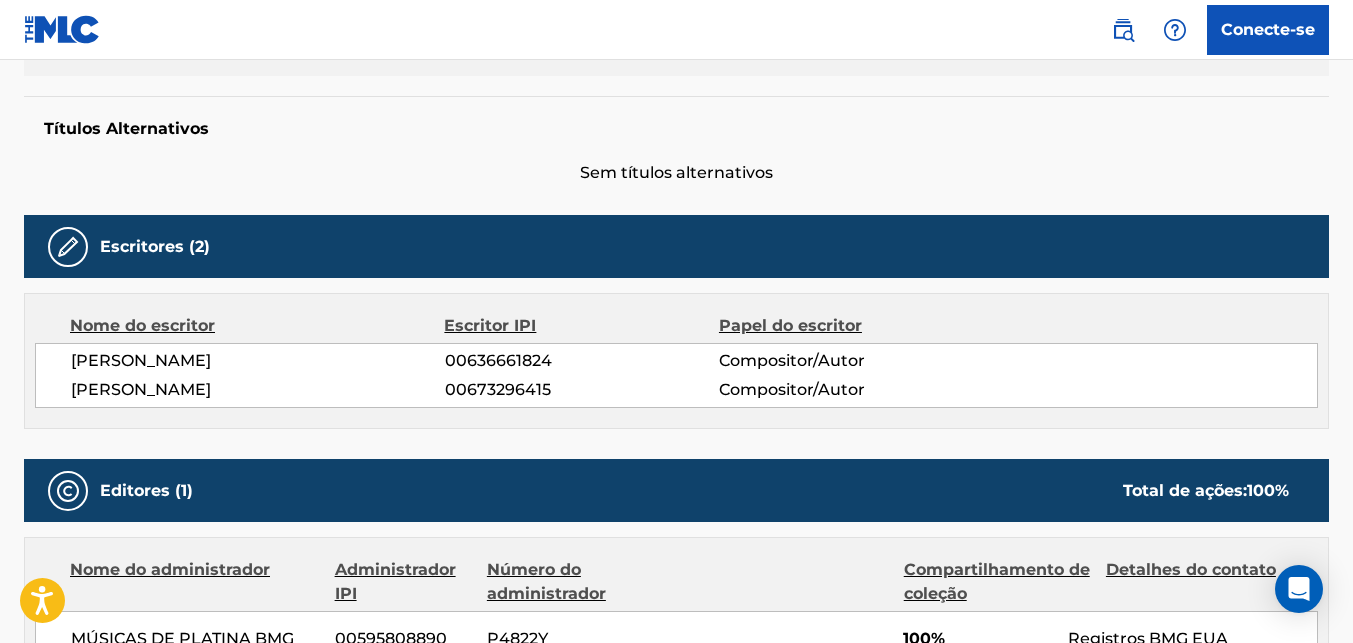 drag, startPoint x: 342, startPoint y: 363, endPoint x: 59, endPoint y: 366, distance: 283.0159 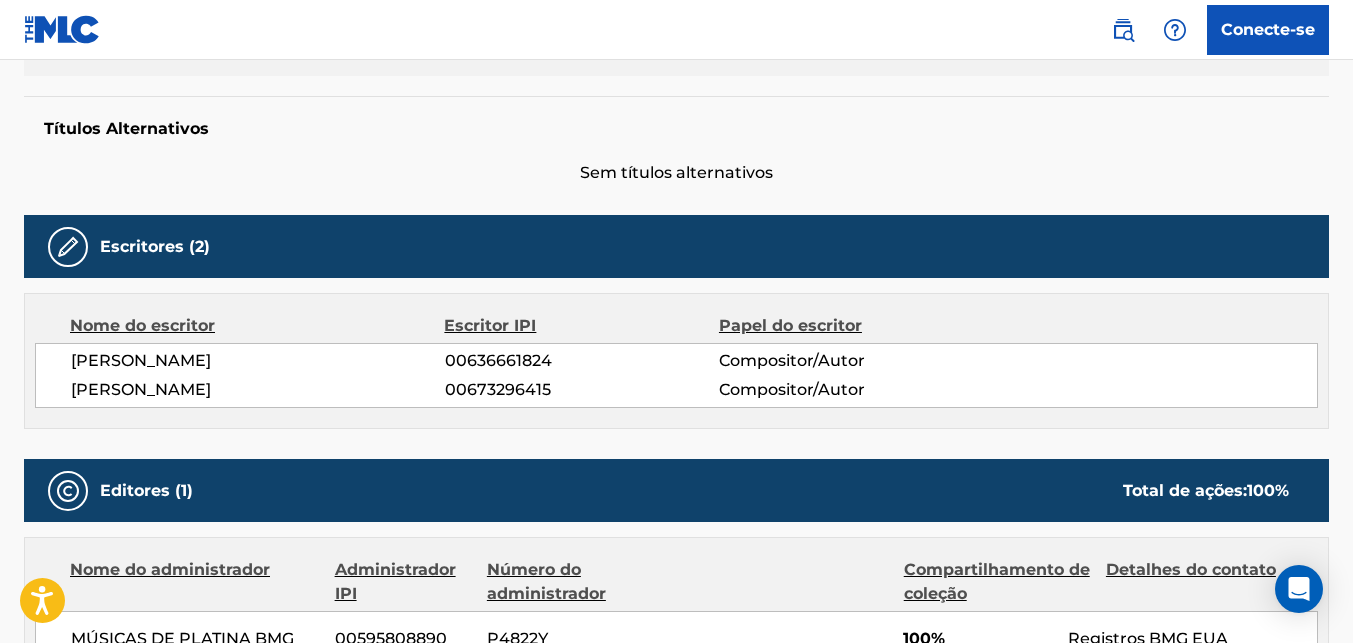drag, startPoint x: 309, startPoint y: 392, endPoint x: 73, endPoint y: 386, distance: 236.07626 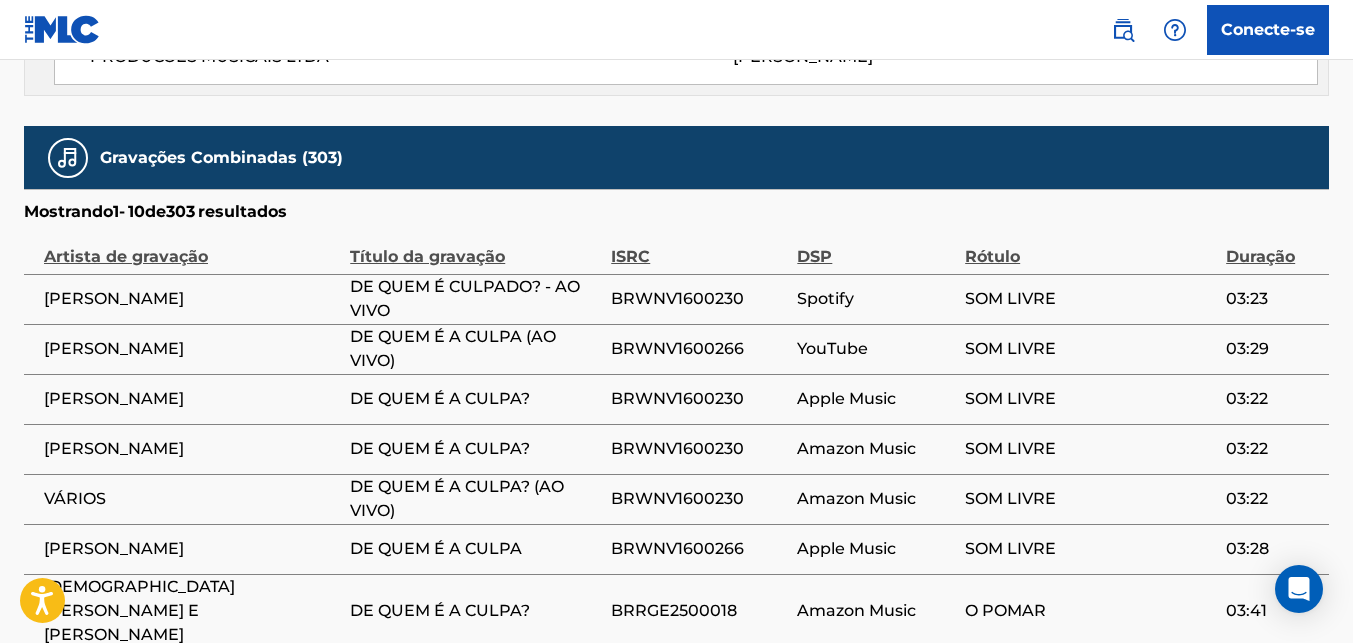 scroll, scrollTop: 1399, scrollLeft: 0, axis: vertical 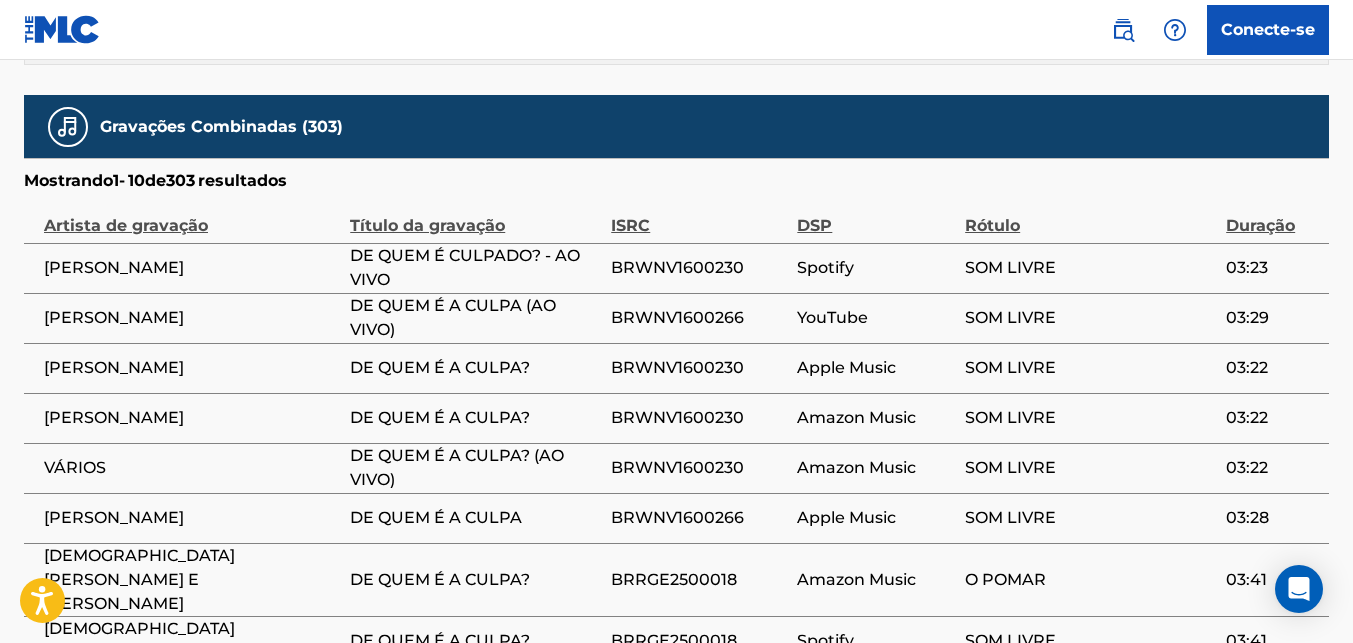 drag, startPoint x: 346, startPoint y: 364, endPoint x: 532, endPoint y: 362, distance: 186.01076 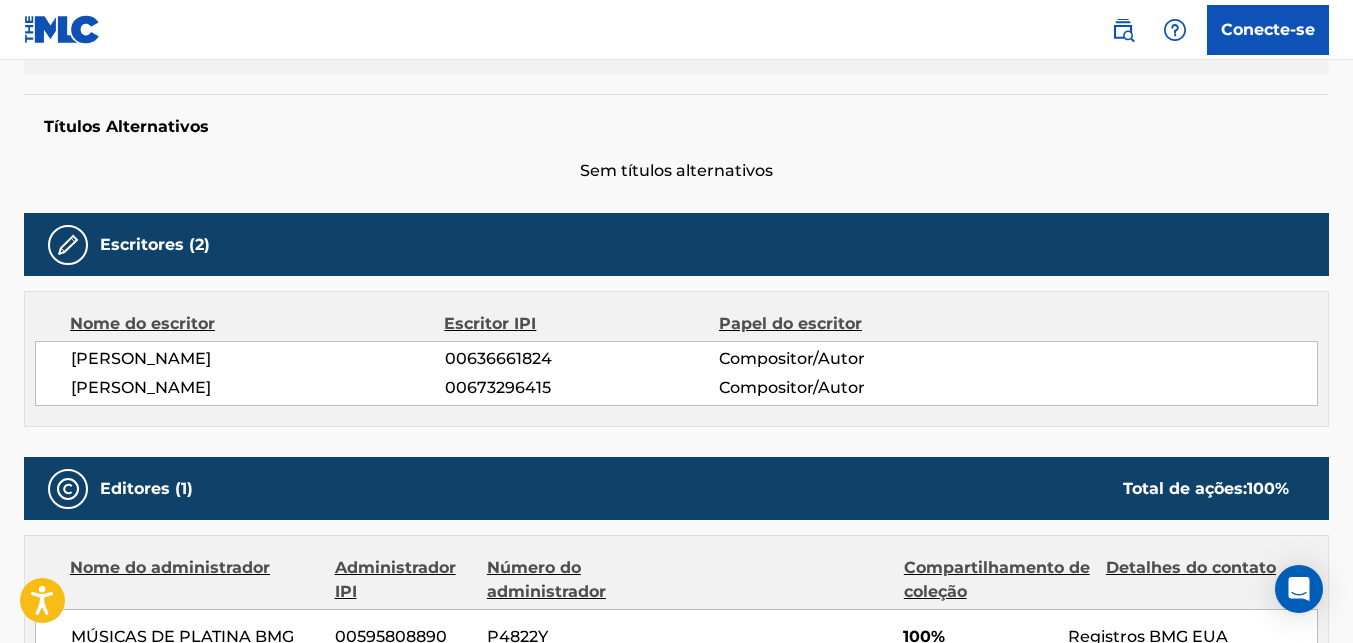scroll, scrollTop: 499, scrollLeft: 0, axis: vertical 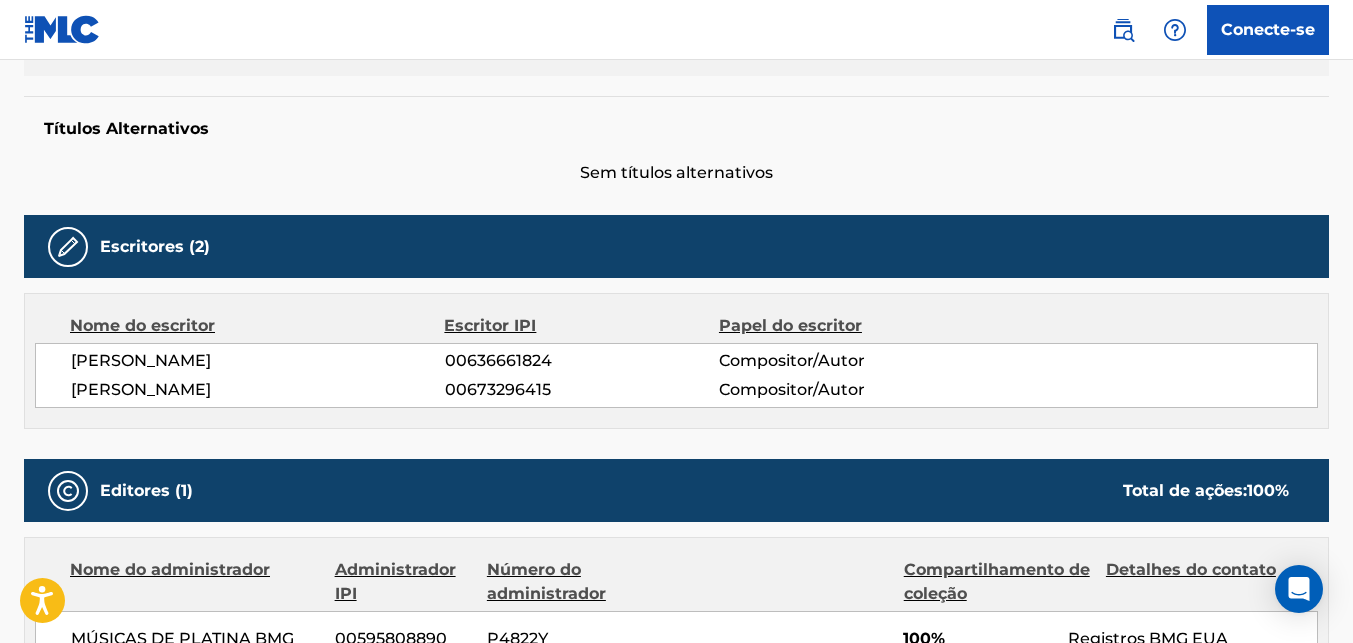 drag, startPoint x: 341, startPoint y: 359, endPoint x: 87, endPoint y: 354, distance: 254.04921 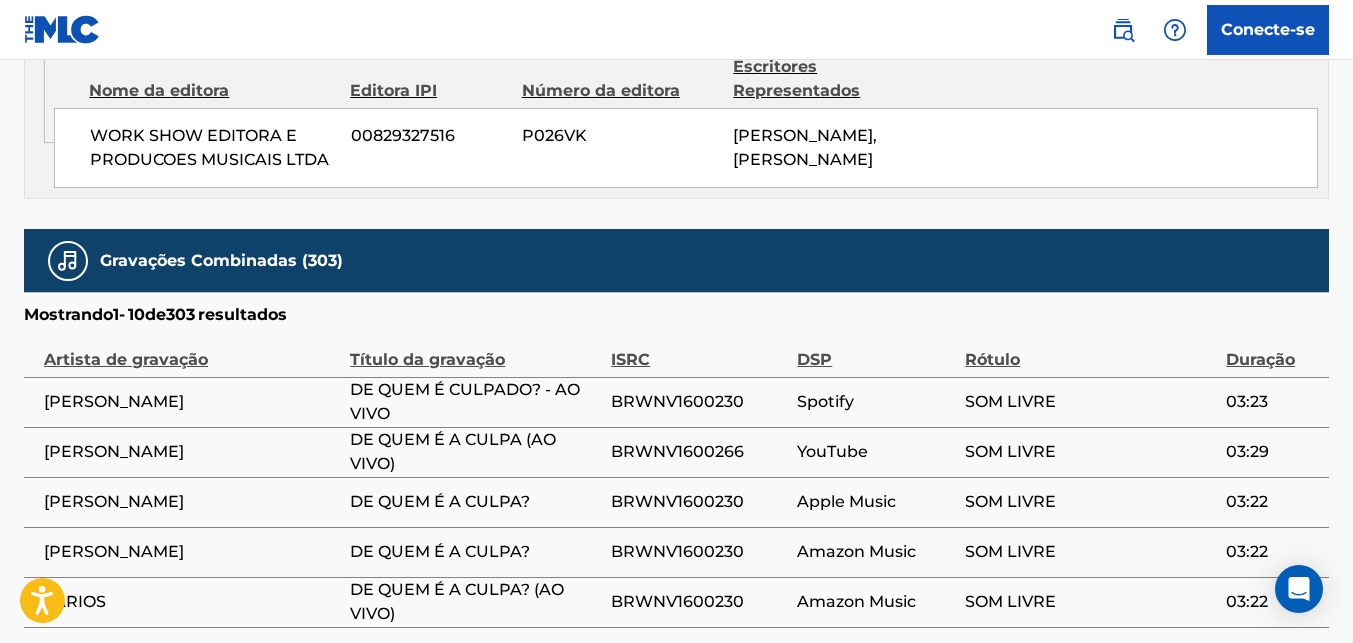 scroll, scrollTop: 1299, scrollLeft: 0, axis: vertical 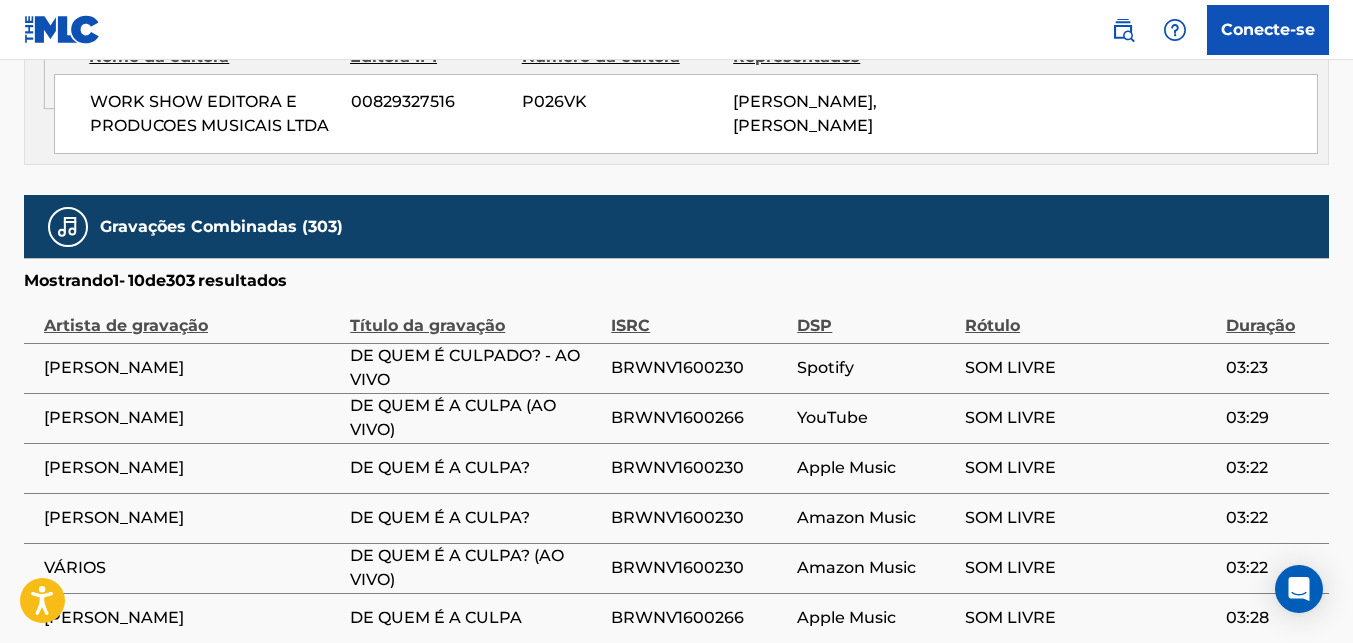 drag, startPoint x: 550, startPoint y: 468, endPoint x: 347, endPoint y: 474, distance: 203.08865 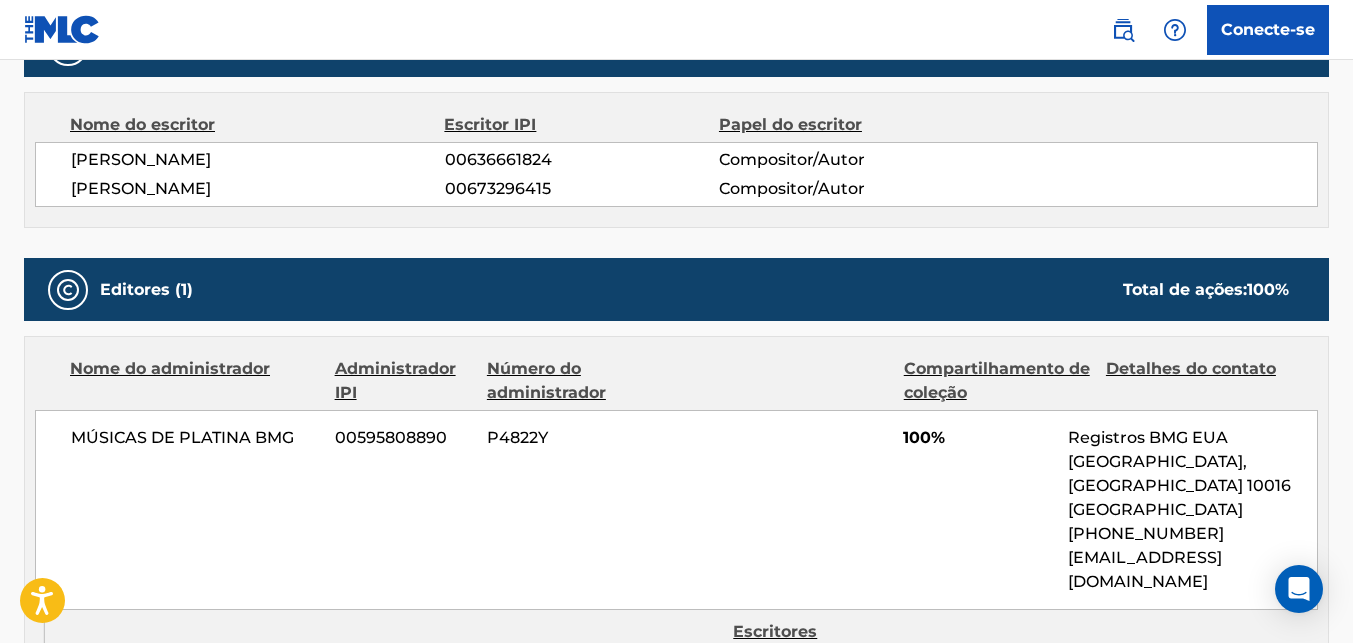 scroll, scrollTop: 600, scrollLeft: 0, axis: vertical 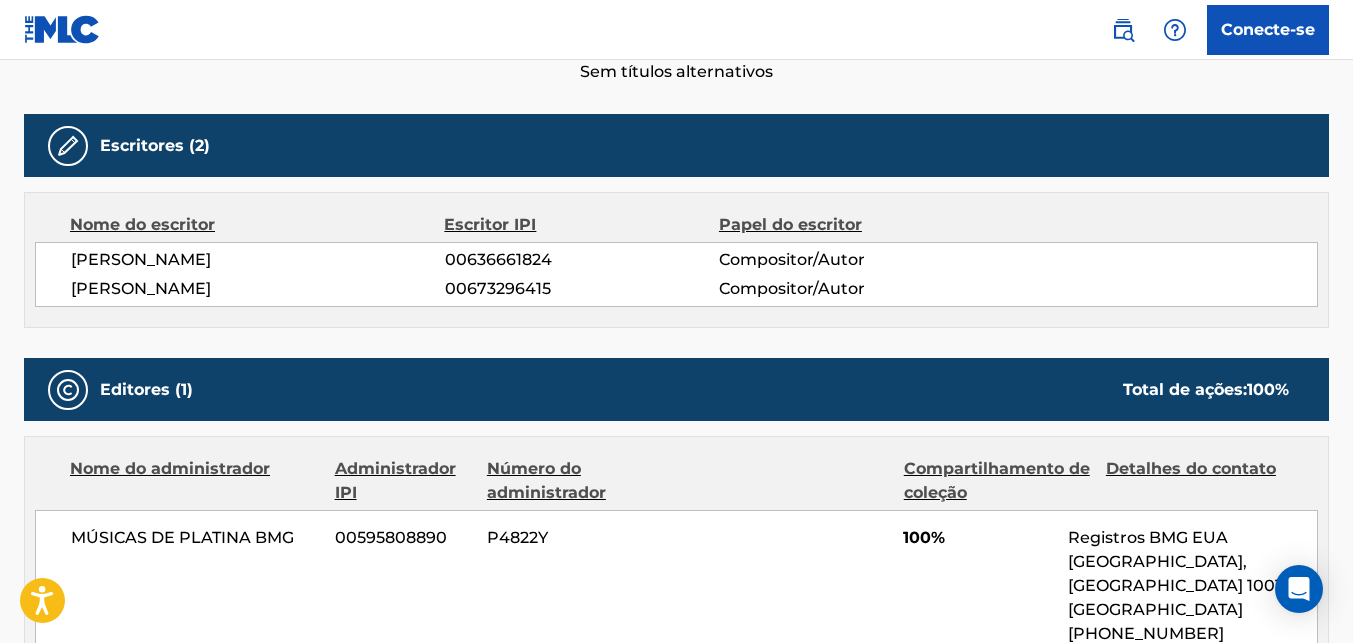 drag, startPoint x: 227, startPoint y: 271, endPoint x: 69, endPoint y: 271, distance: 158 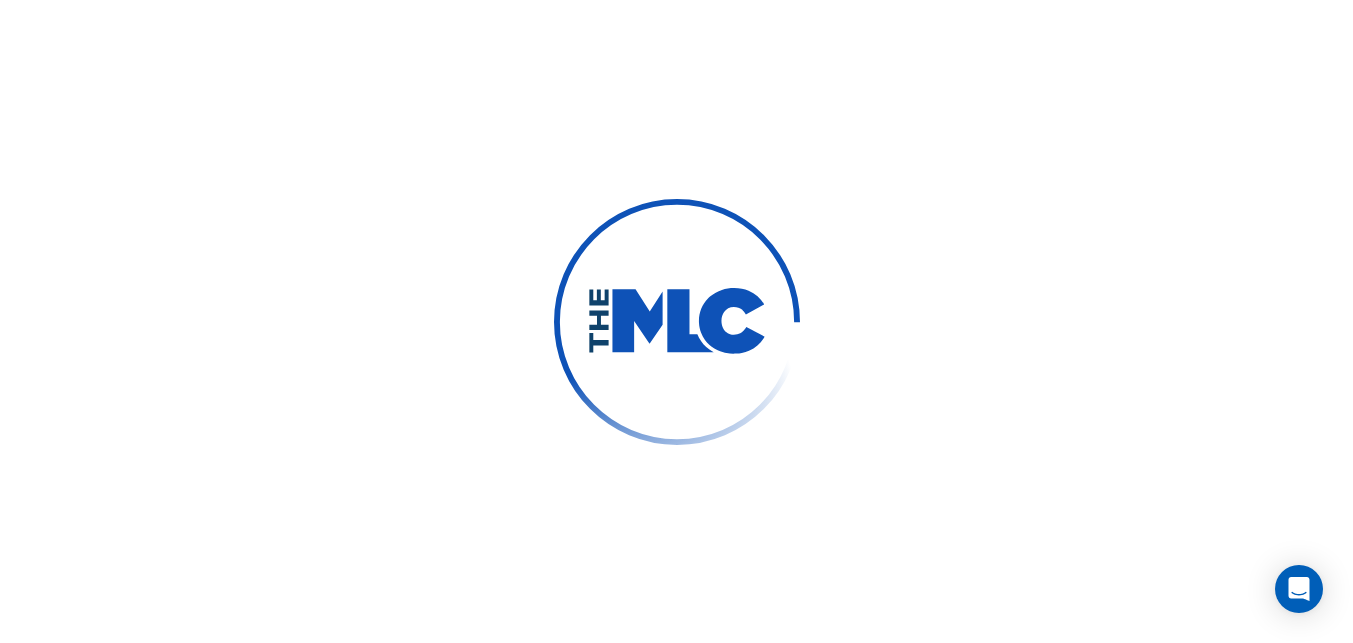 scroll, scrollTop: 0, scrollLeft: 0, axis: both 